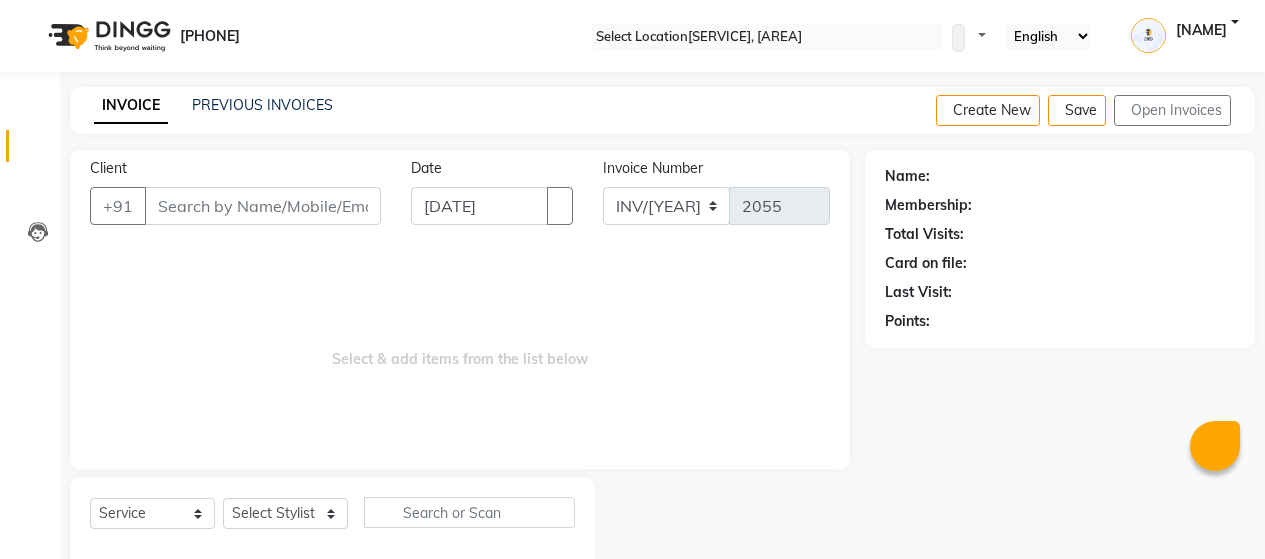 scroll, scrollTop: 0, scrollLeft: 0, axis: both 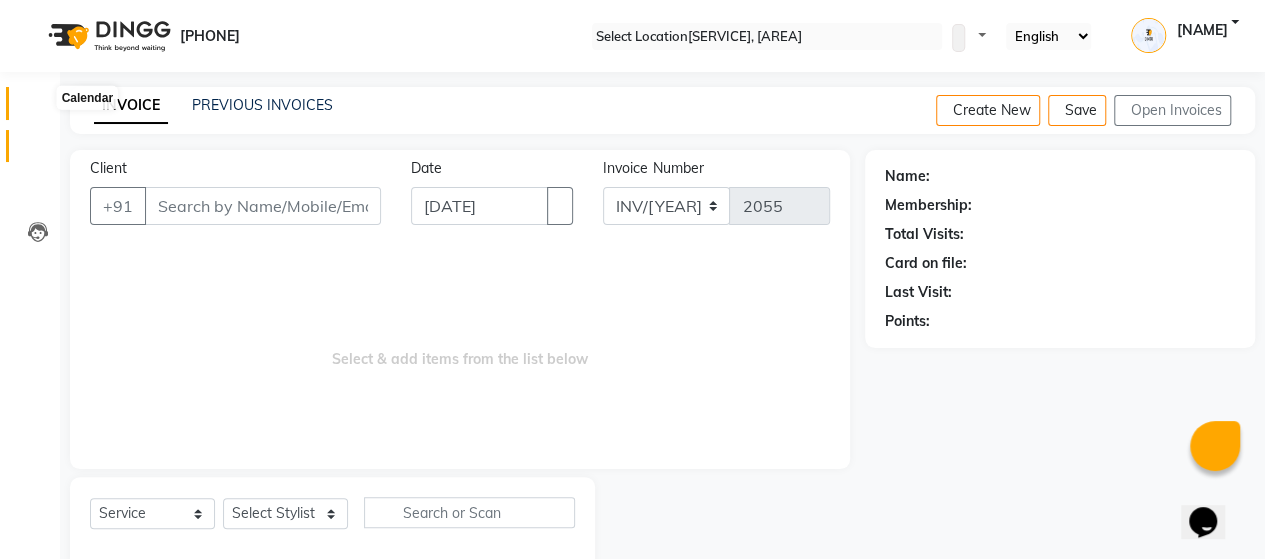 click at bounding box center (37, 108) 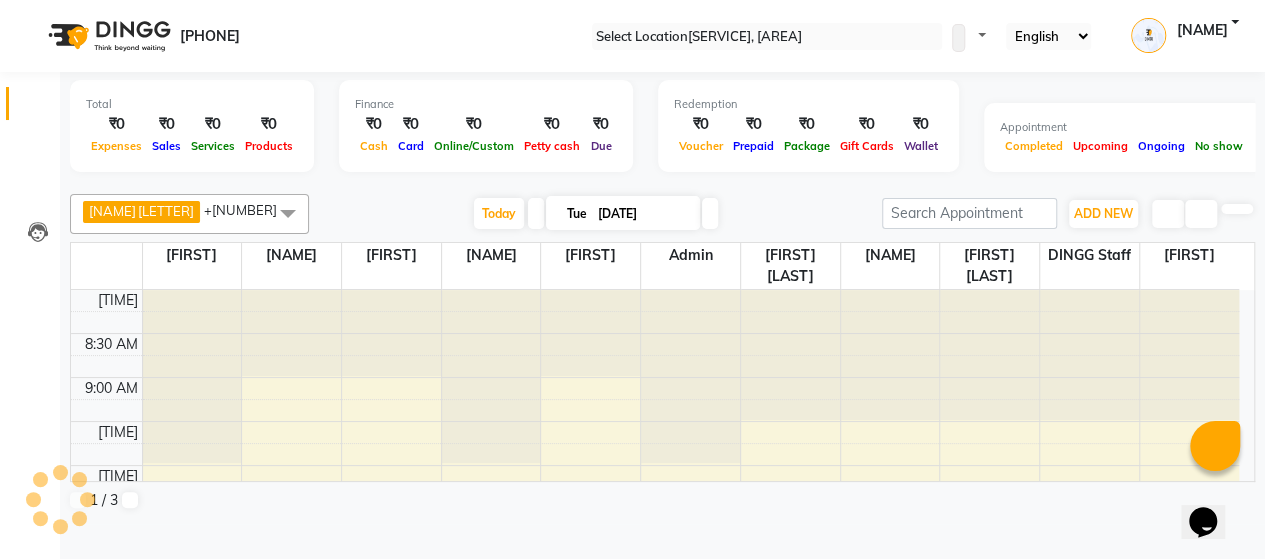 scroll, scrollTop: 0, scrollLeft: 0, axis: both 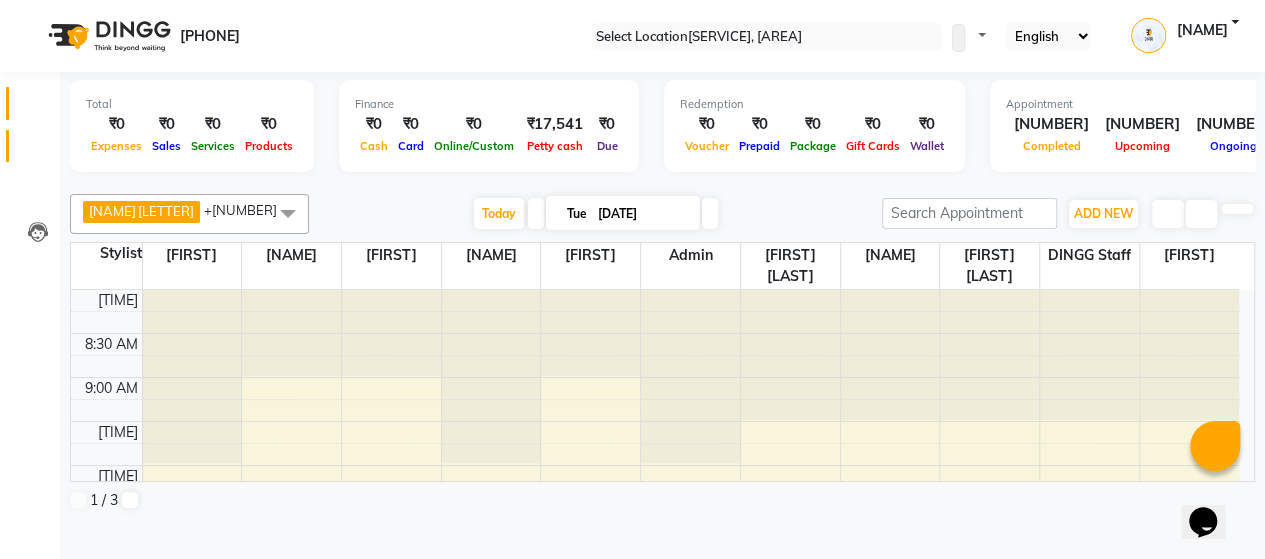 click on "Invoice" at bounding box center [30, 146] 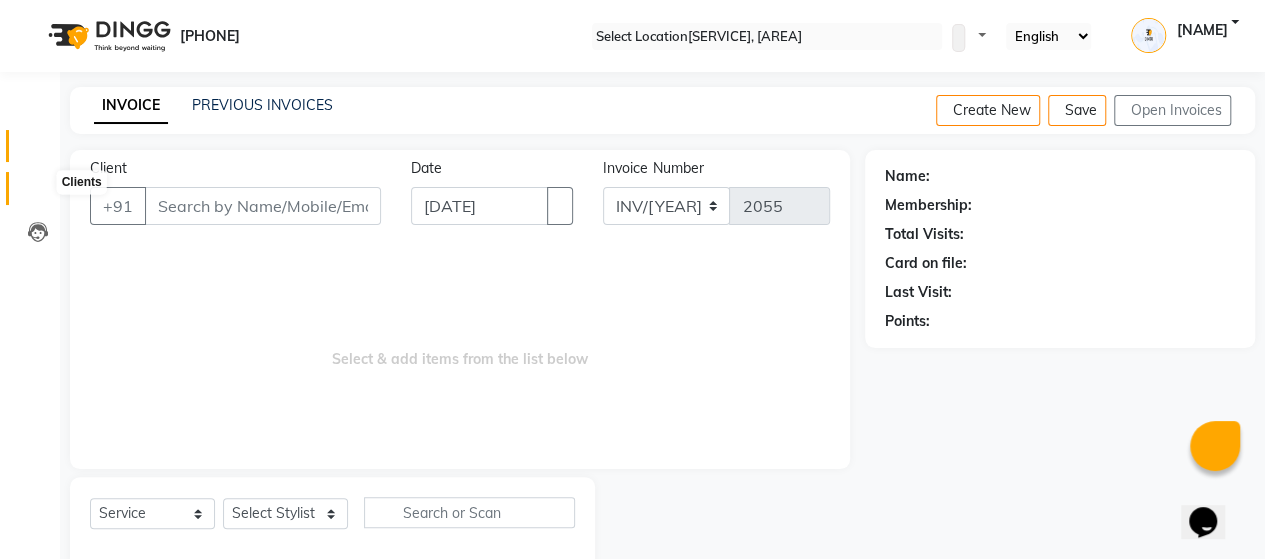 click at bounding box center [38, 193] 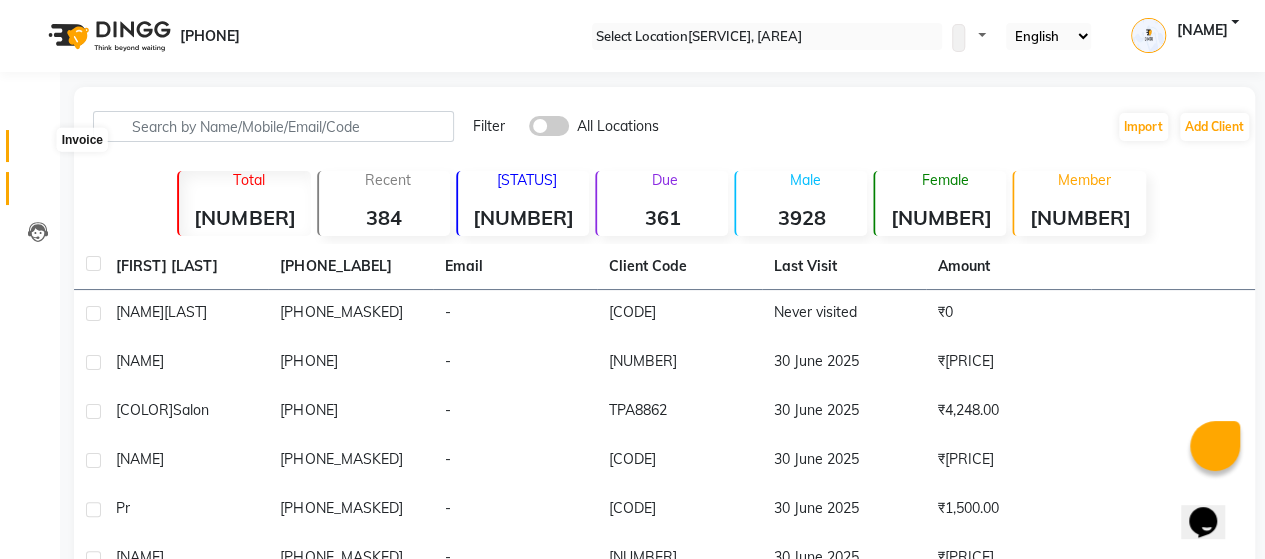 click at bounding box center [37, 151] 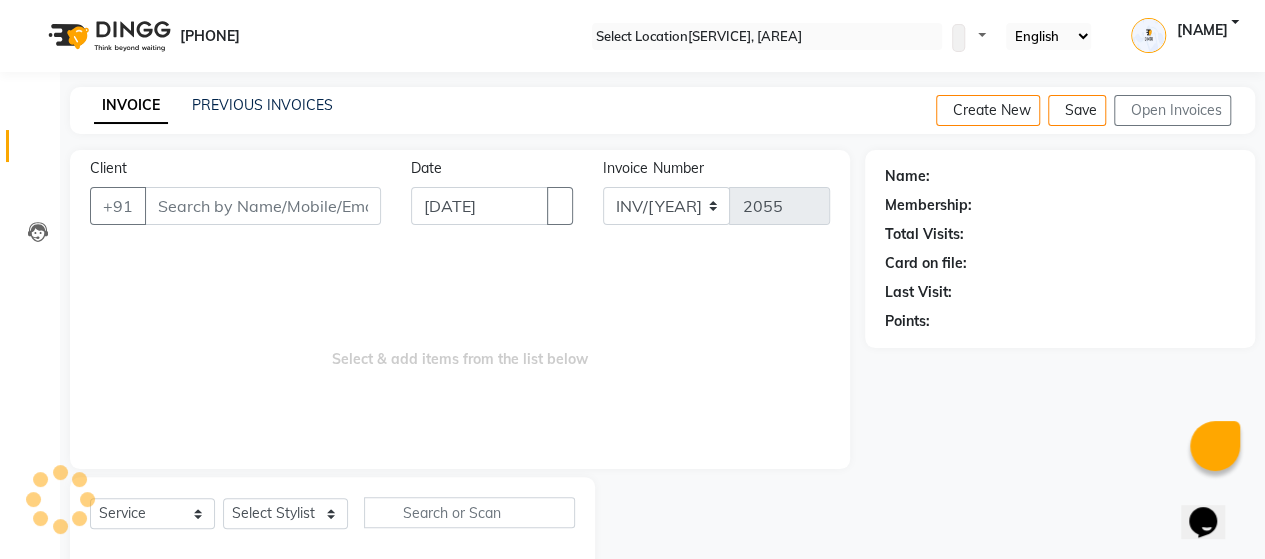 scroll, scrollTop: 41, scrollLeft: 0, axis: vertical 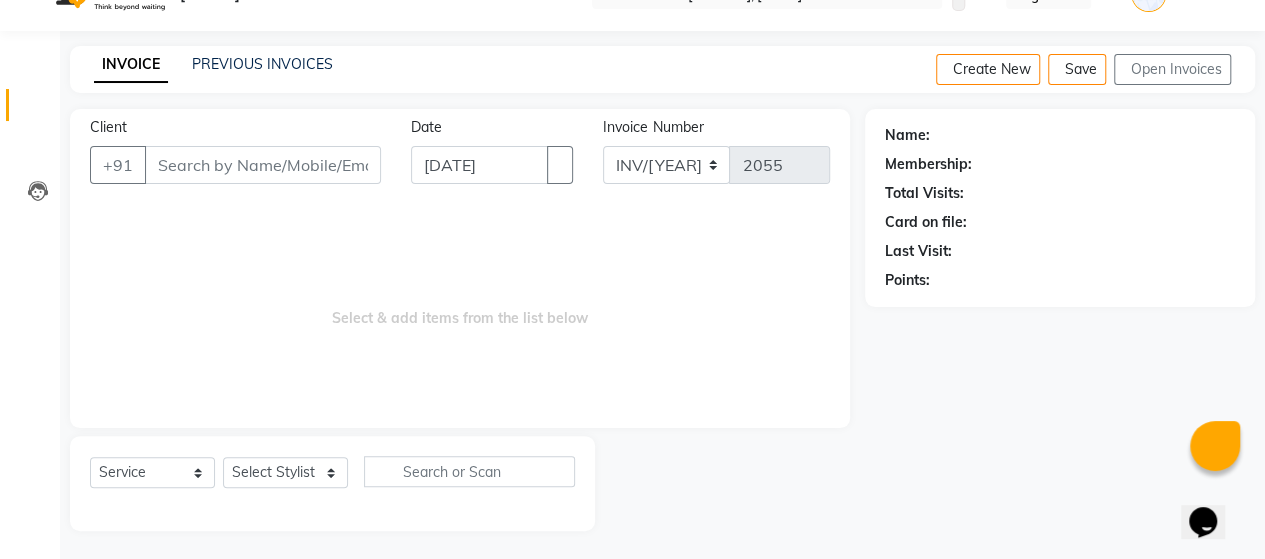 click at bounding box center (1239, 70) 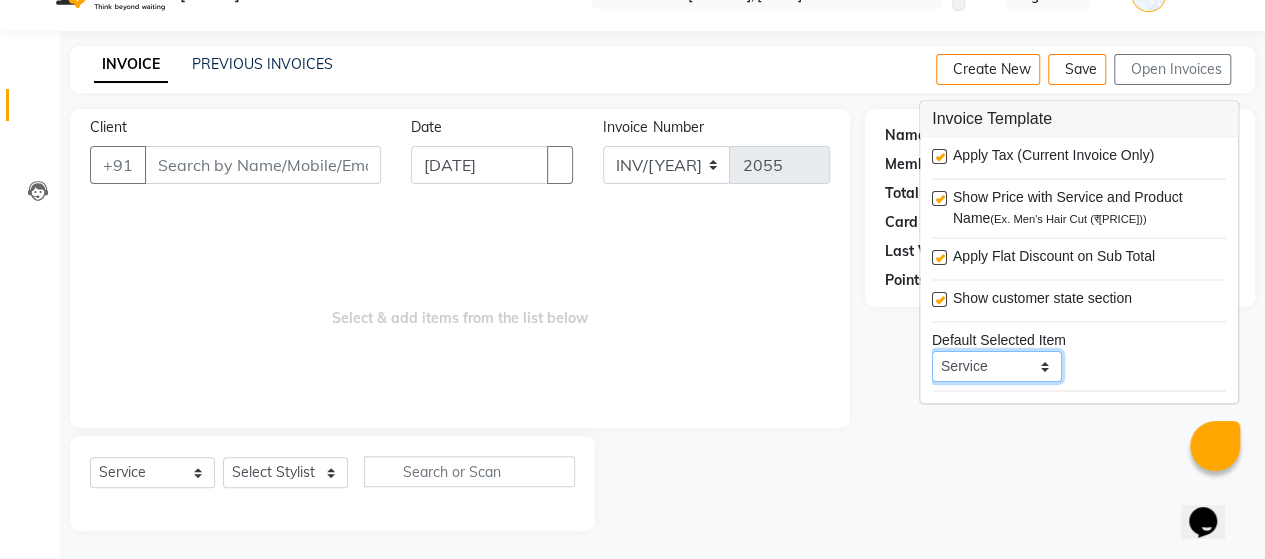 click on "Service Product Membership Package Voucher Prepaid Gift Card" at bounding box center (997, 367) 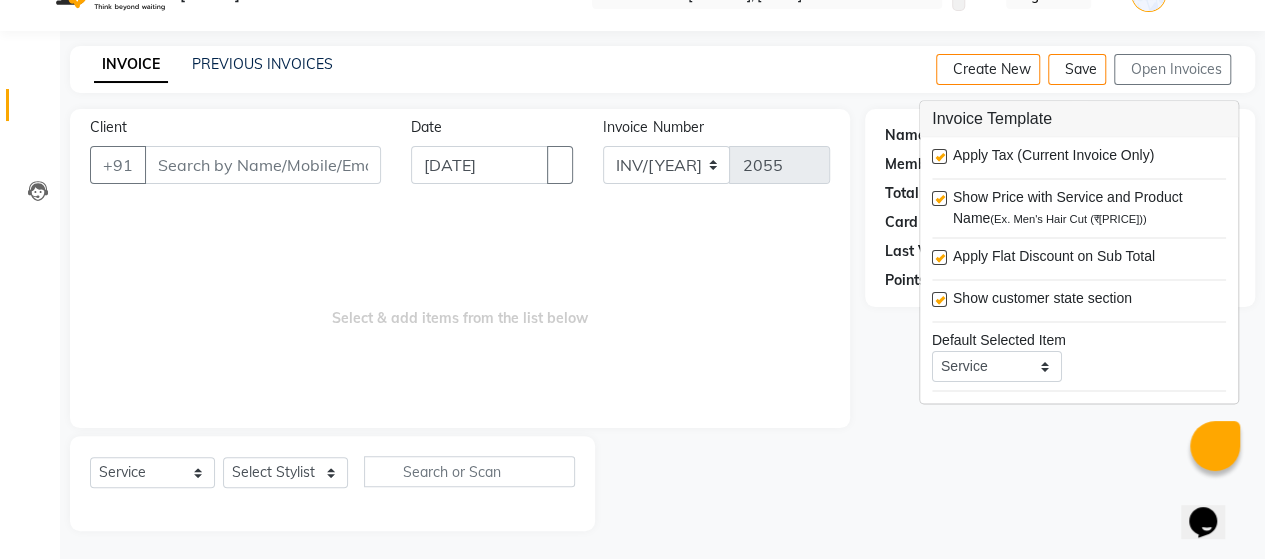 click on "Name: Membership: Total Visits: Card on file: Last Visit: Points:" at bounding box center [1067, 320] 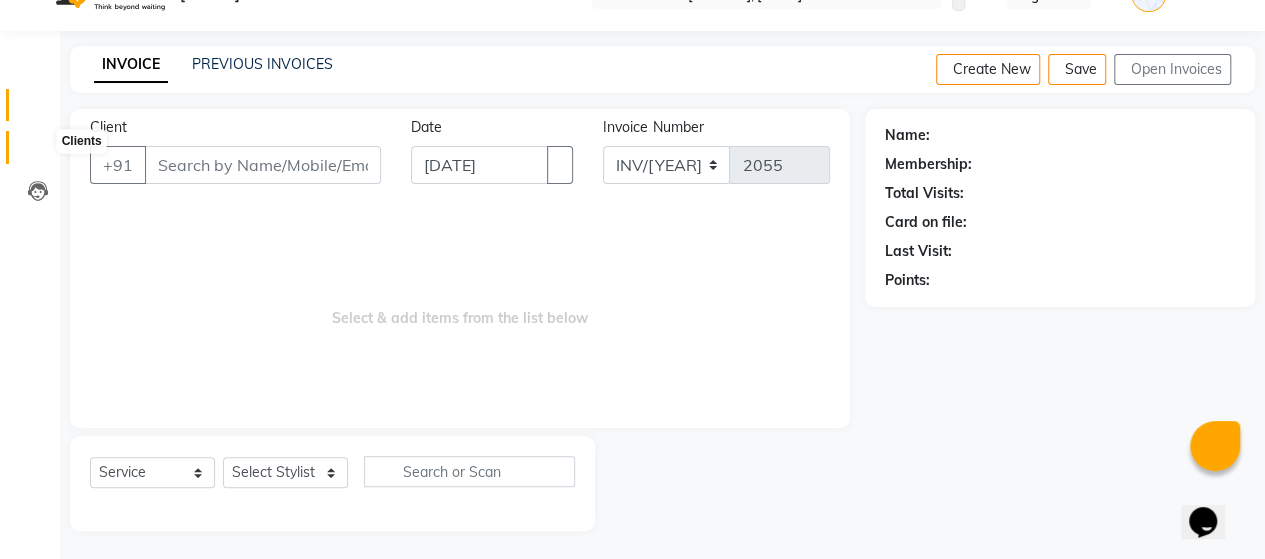 click at bounding box center (37, 152) 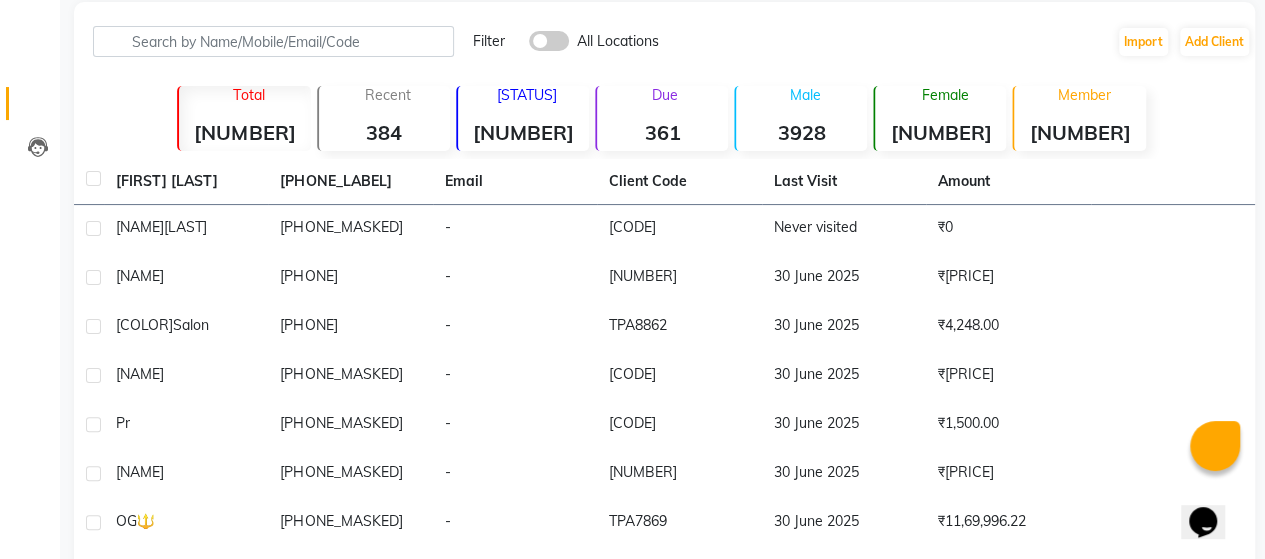 scroll, scrollTop: 0, scrollLeft: 0, axis: both 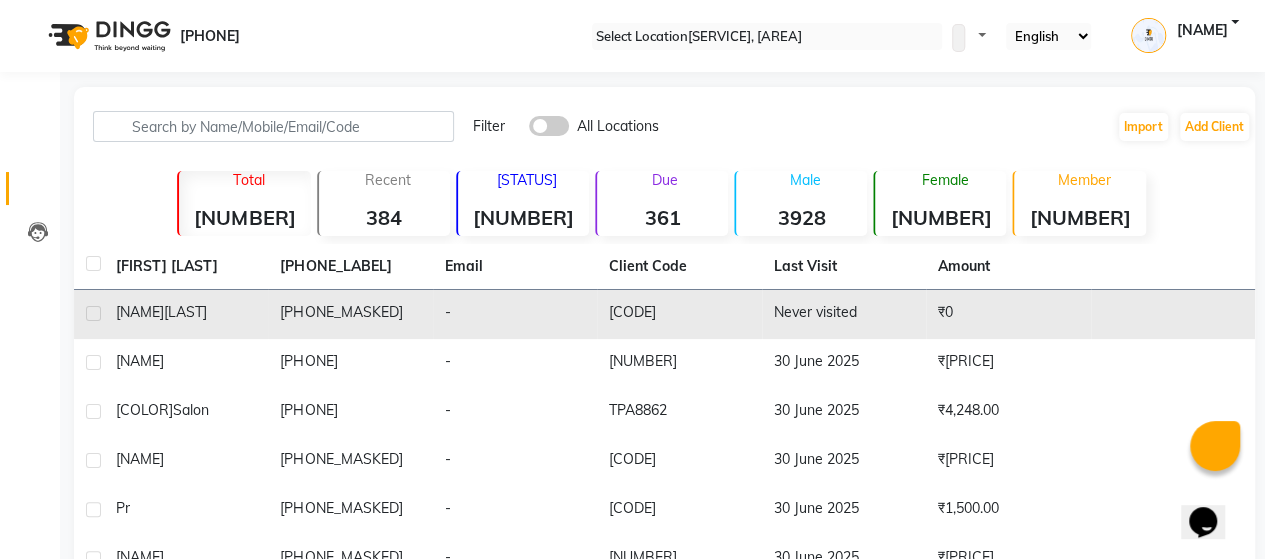 click on "[PHONE_MASKED]" at bounding box center [350, 314] 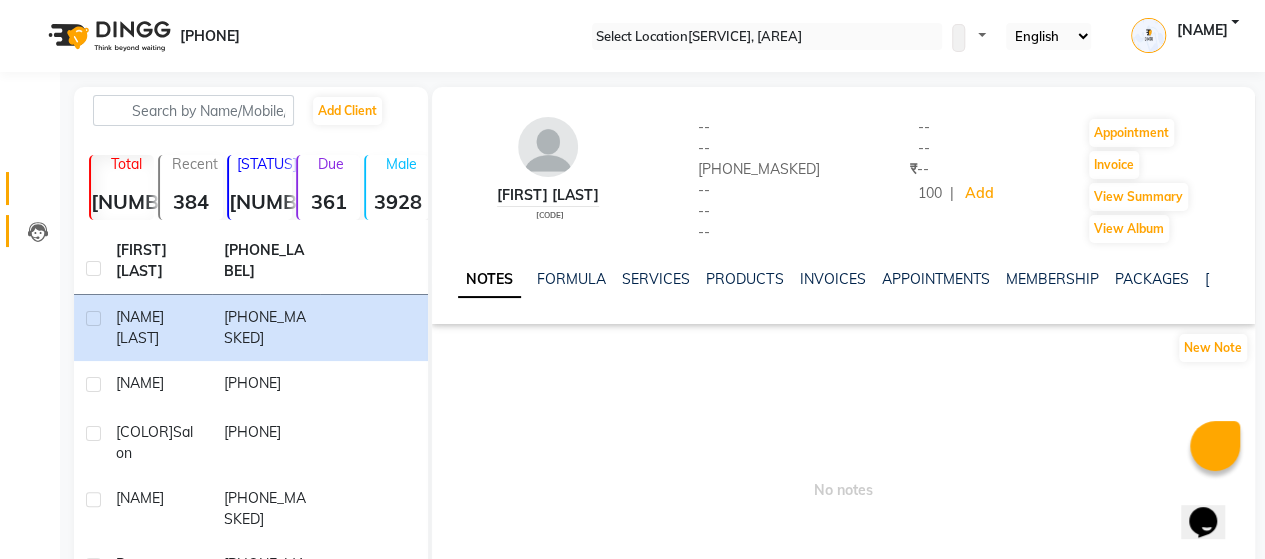 click on "Leads" at bounding box center [30, 231] 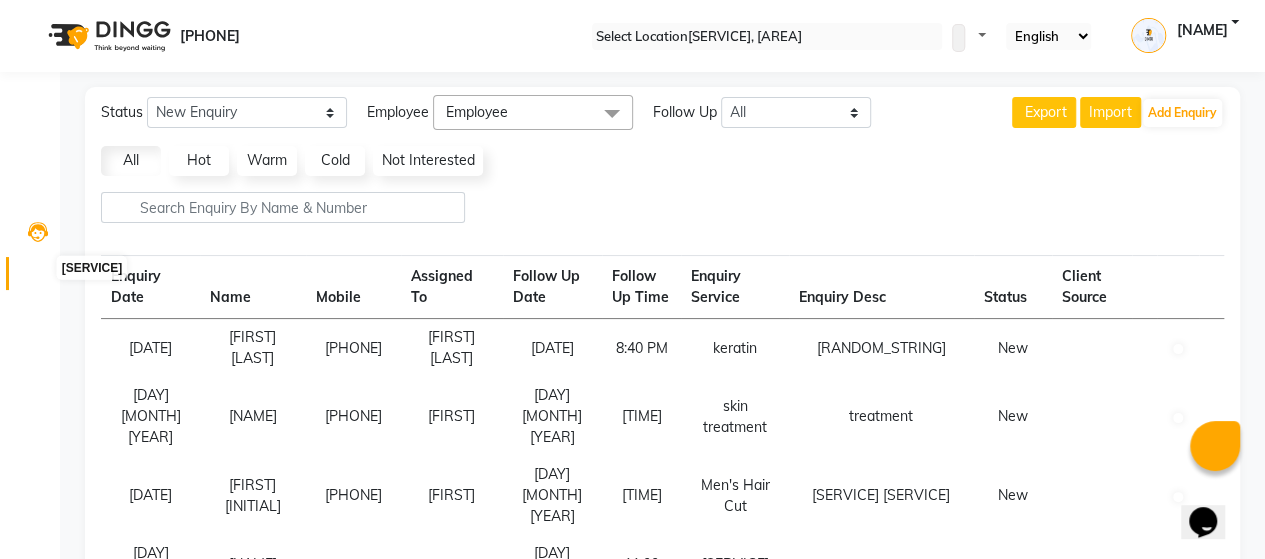 click at bounding box center (38, 278) 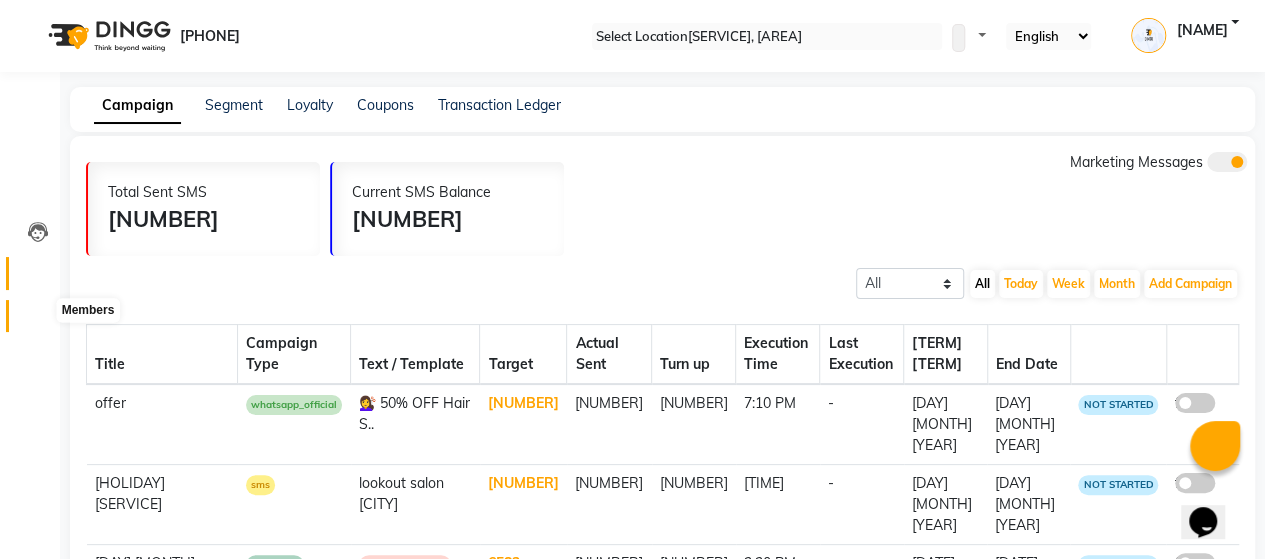 click at bounding box center [38, 321] 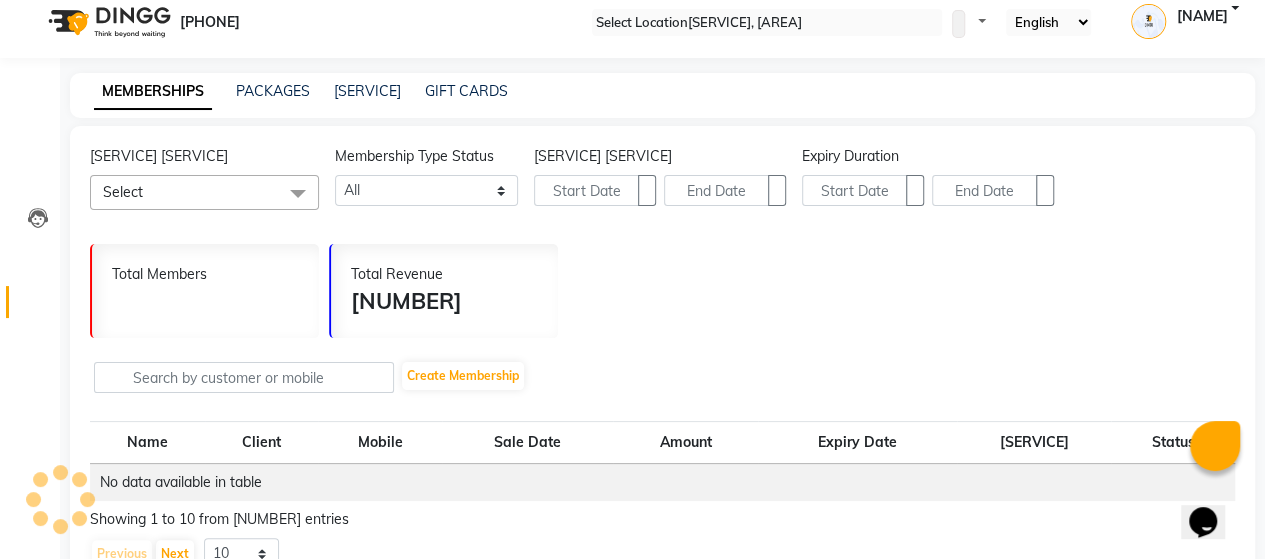 scroll, scrollTop: 18, scrollLeft: 0, axis: vertical 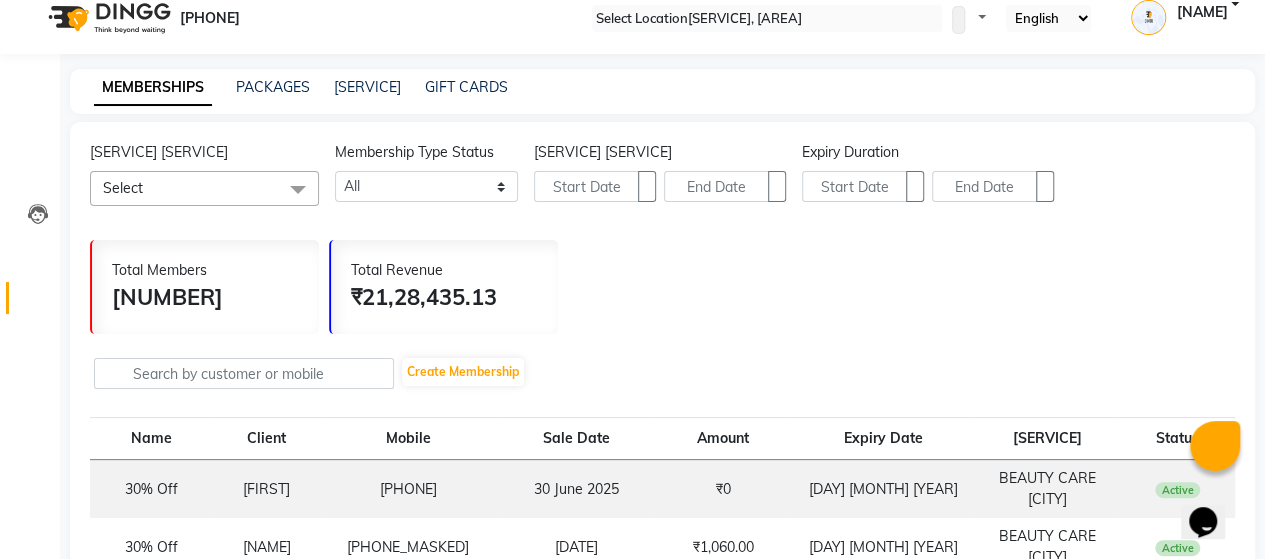 click on "Select" at bounding box center [204, 188] 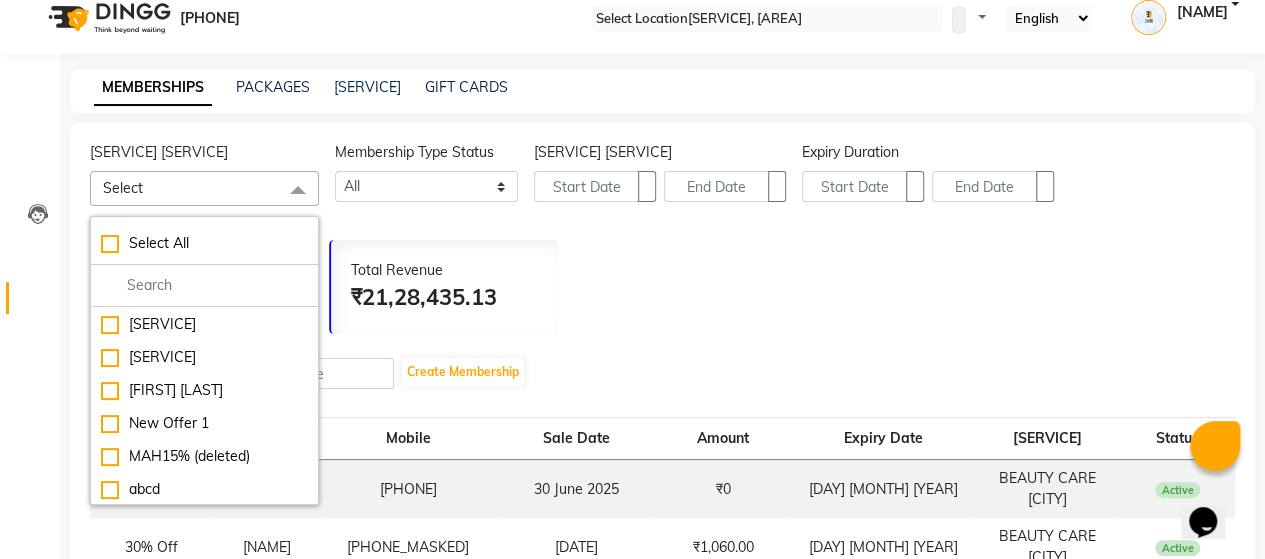 scroll, scrollTop: 648, scrollLeft: 0, axis: vertical 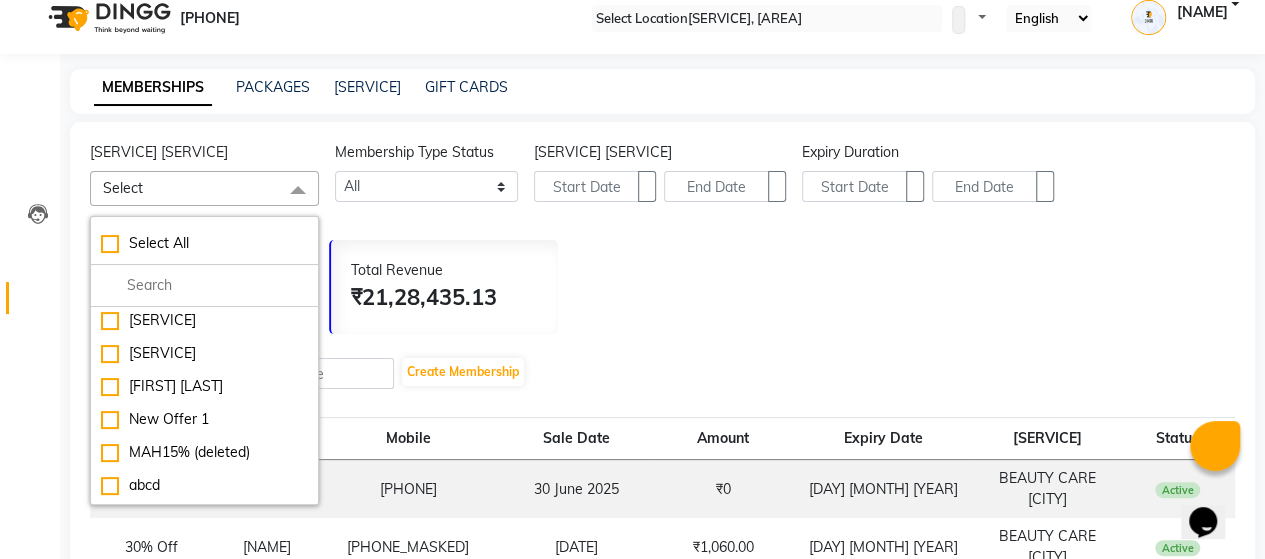 click on "Amount" at bounding box center [722, 439] 